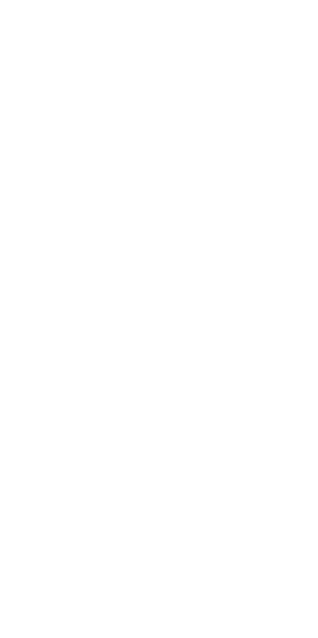 scroll, scrollTop: 0, scrollLeft: 0, axis: both 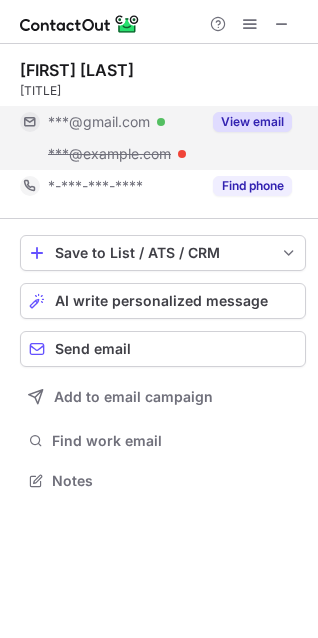 click on "View email" at bounding box center (246, 122) 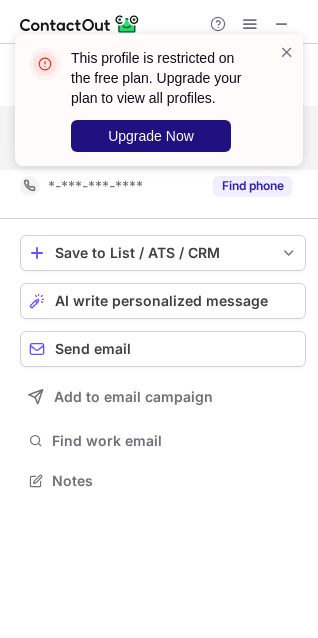 click on "Upgrade Now" at bounding box center [151, 136] 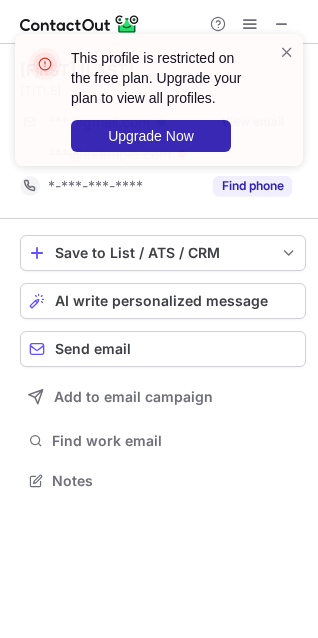 scroll, scrollTop: 10, scrollLeft: 10, axis: both 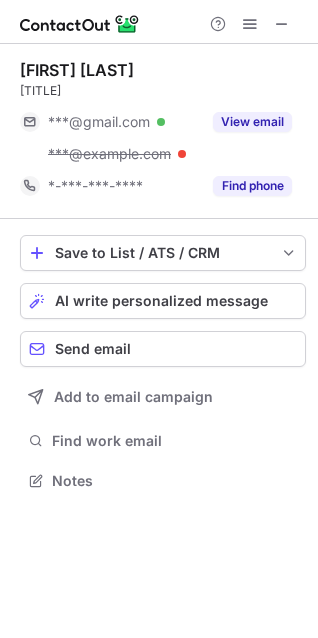 click on "This profile is restricted on the free plan. Upgrade your plan to view all profiles. Upgrade Now" at bounding box center (159, 108) 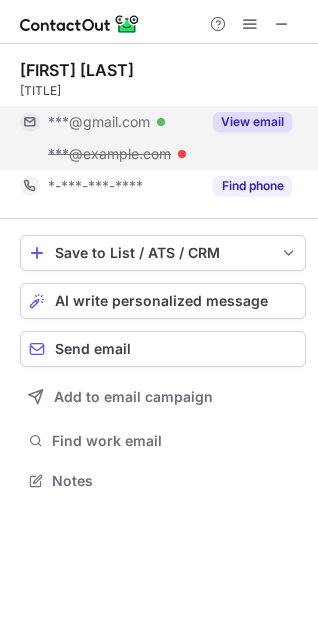 click on "View email" at bounding box center (252, 122) 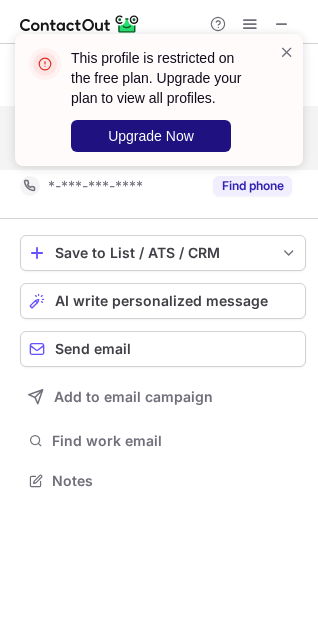 click on "Upgrade Now" at bounding box center (151, 136) 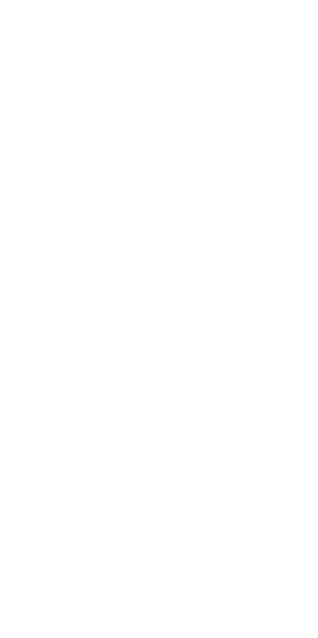 scroll, scrollTop: 0, scrollLeft: 0, axis: both 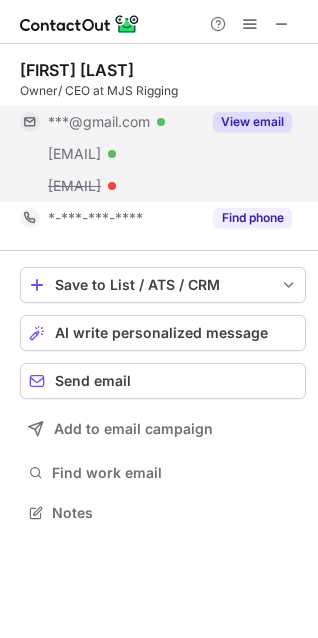 click on "View email" at bounding box center (252, 122) 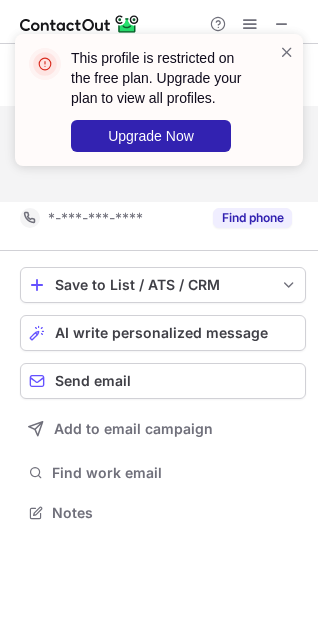 scroll, scrollTop: 467, scrollLeft: 318, axis: both 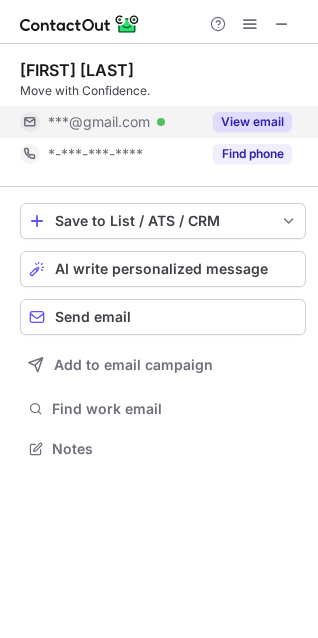 click on "View email" at bounding box center [252, 122] 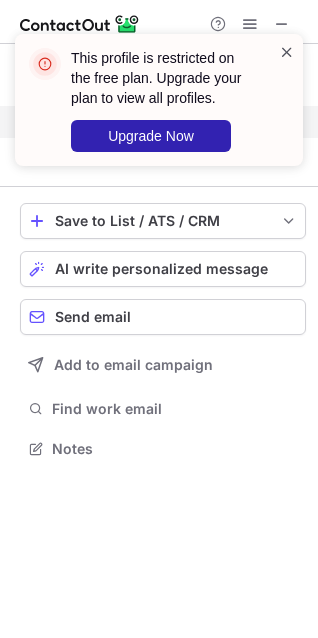 click at bounding box center (287, 52) 